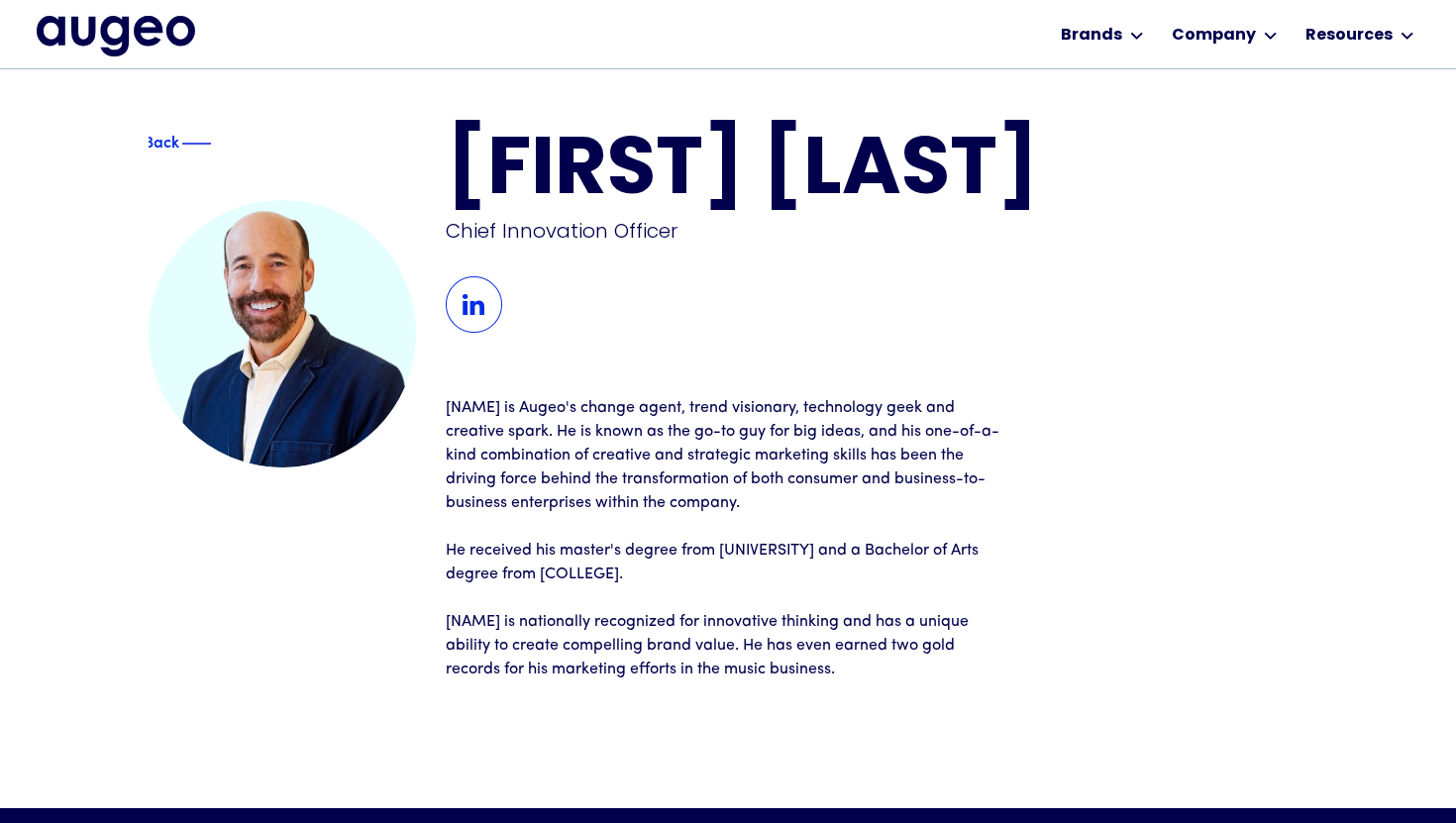 scroll, scrollTop: 21, scrollLeft: 0, axis: vertical 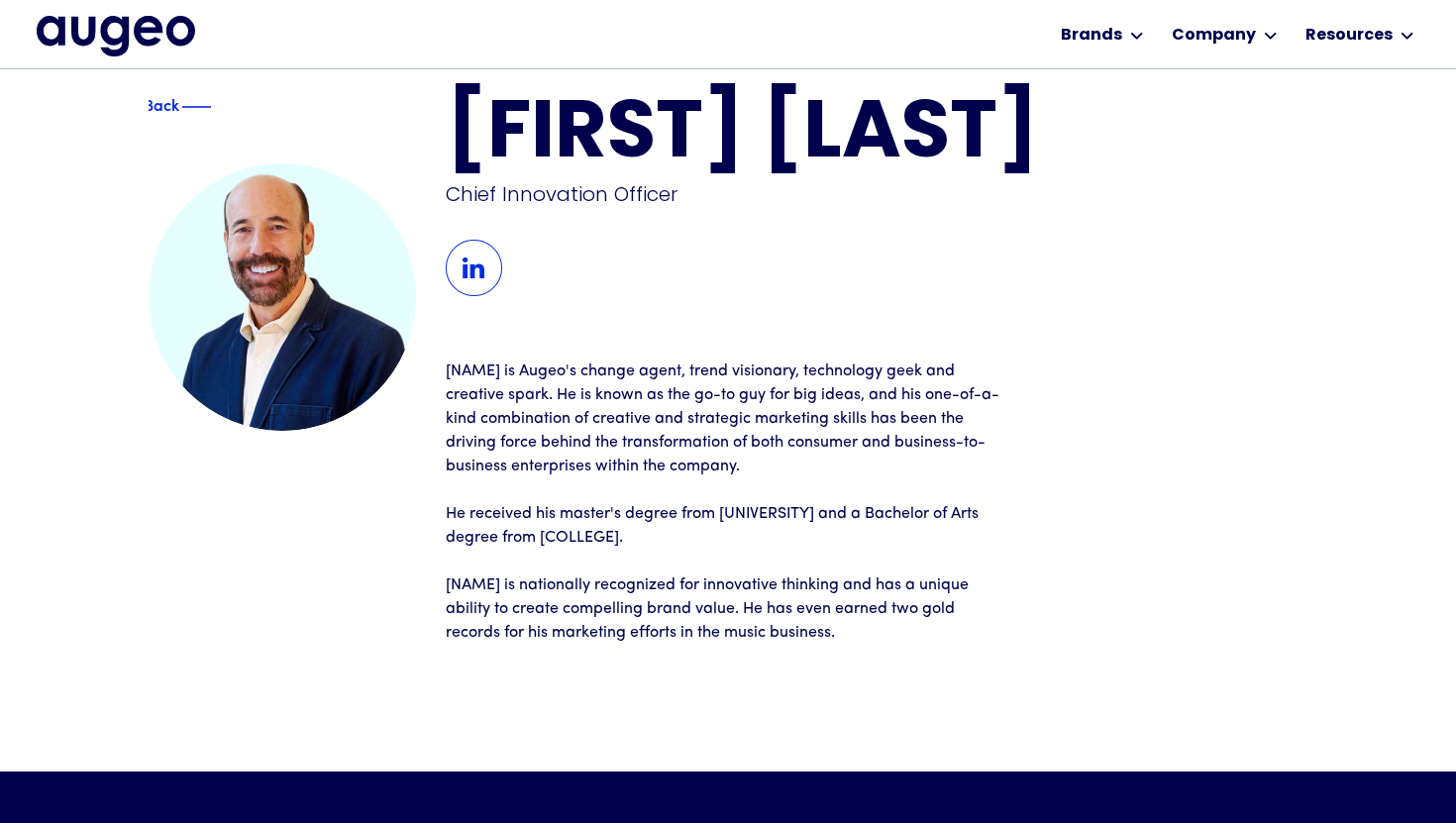 drag, startPoint x: 693, startPoint y: 533, endPoint x: 577, endPoint y: 532, distance: 116.00431 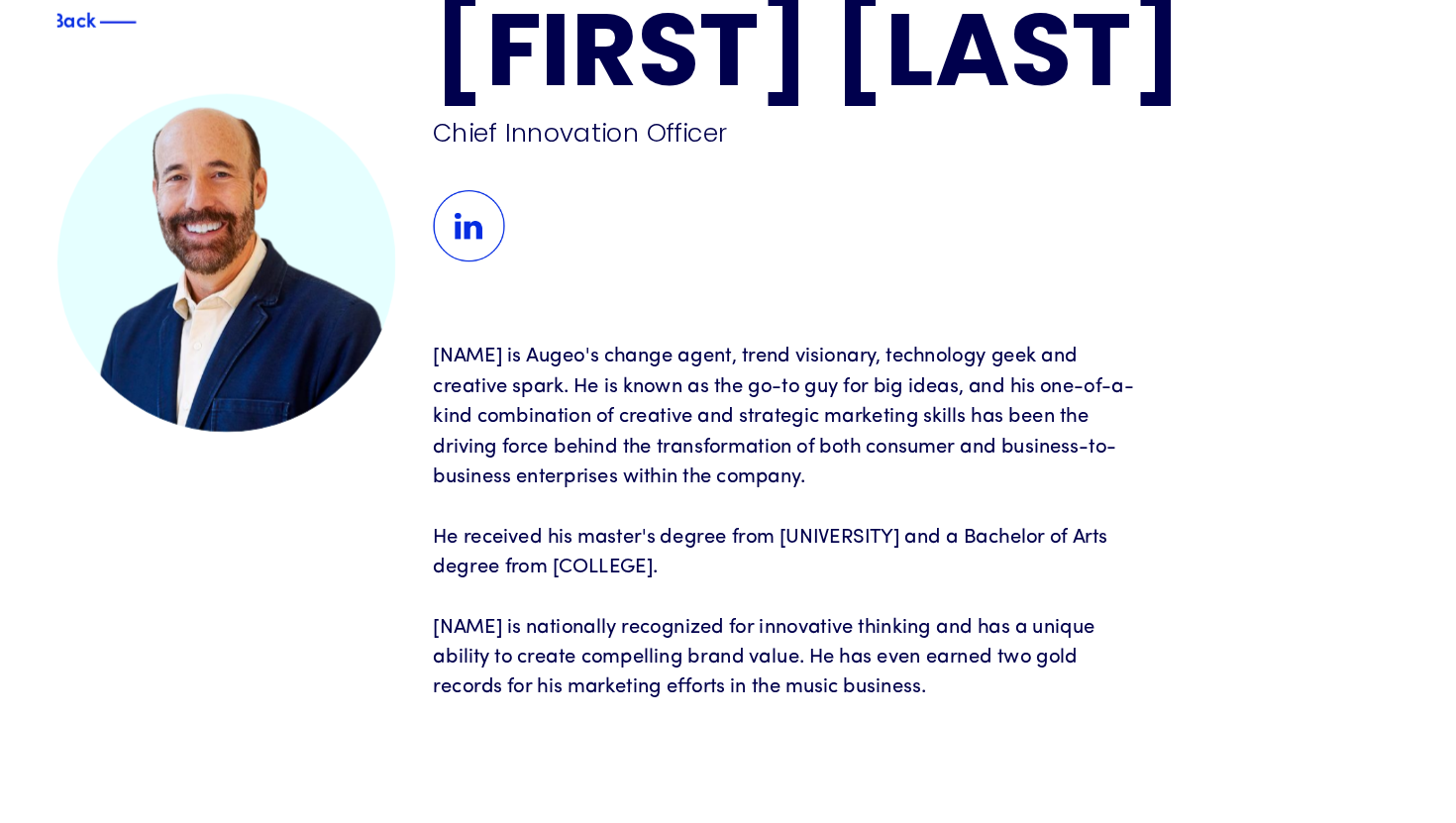 scroll, scrollTop: 37, scrollLeft: 0, axis: vertical 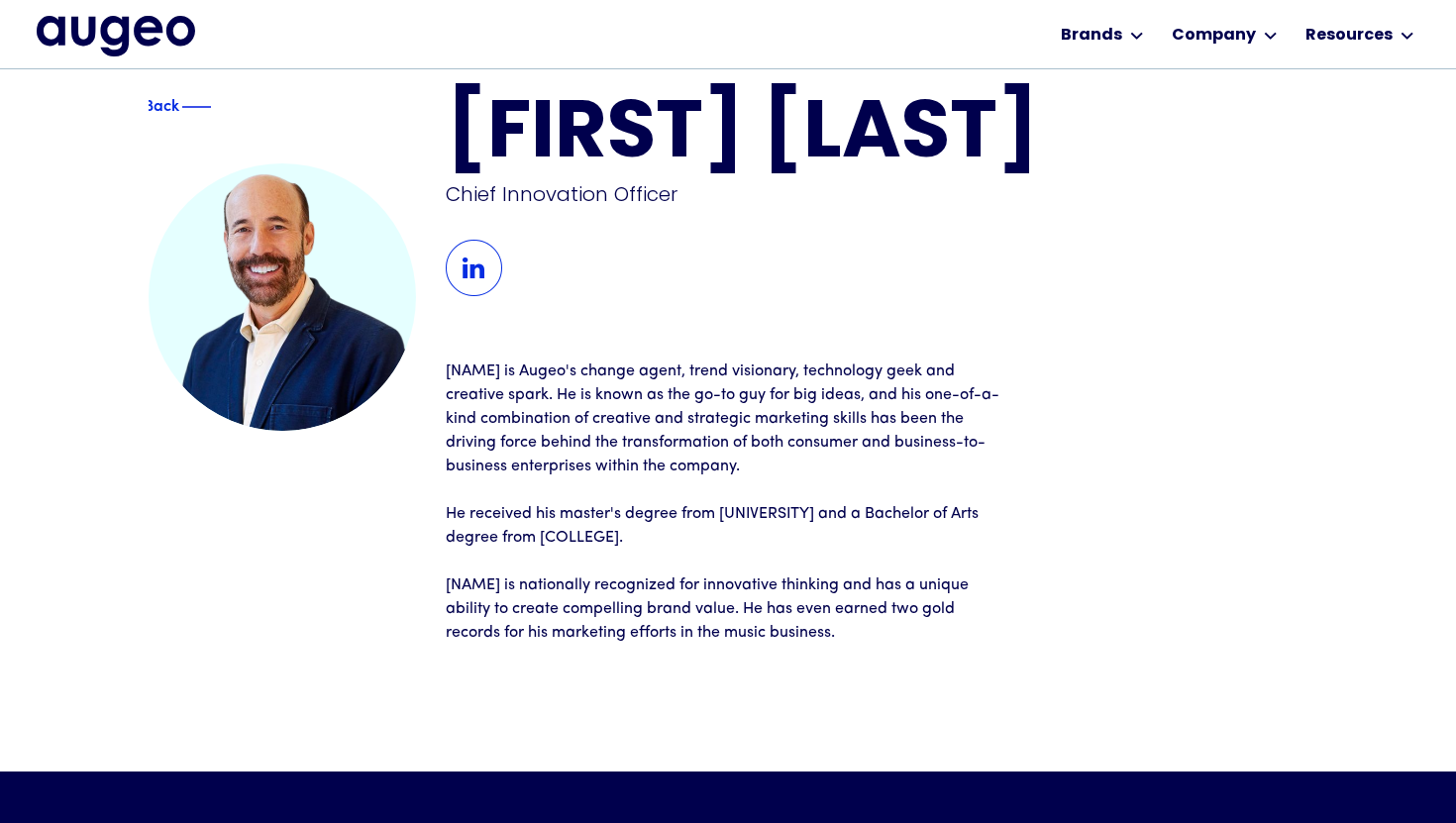 click at bounding box center (473, 267) 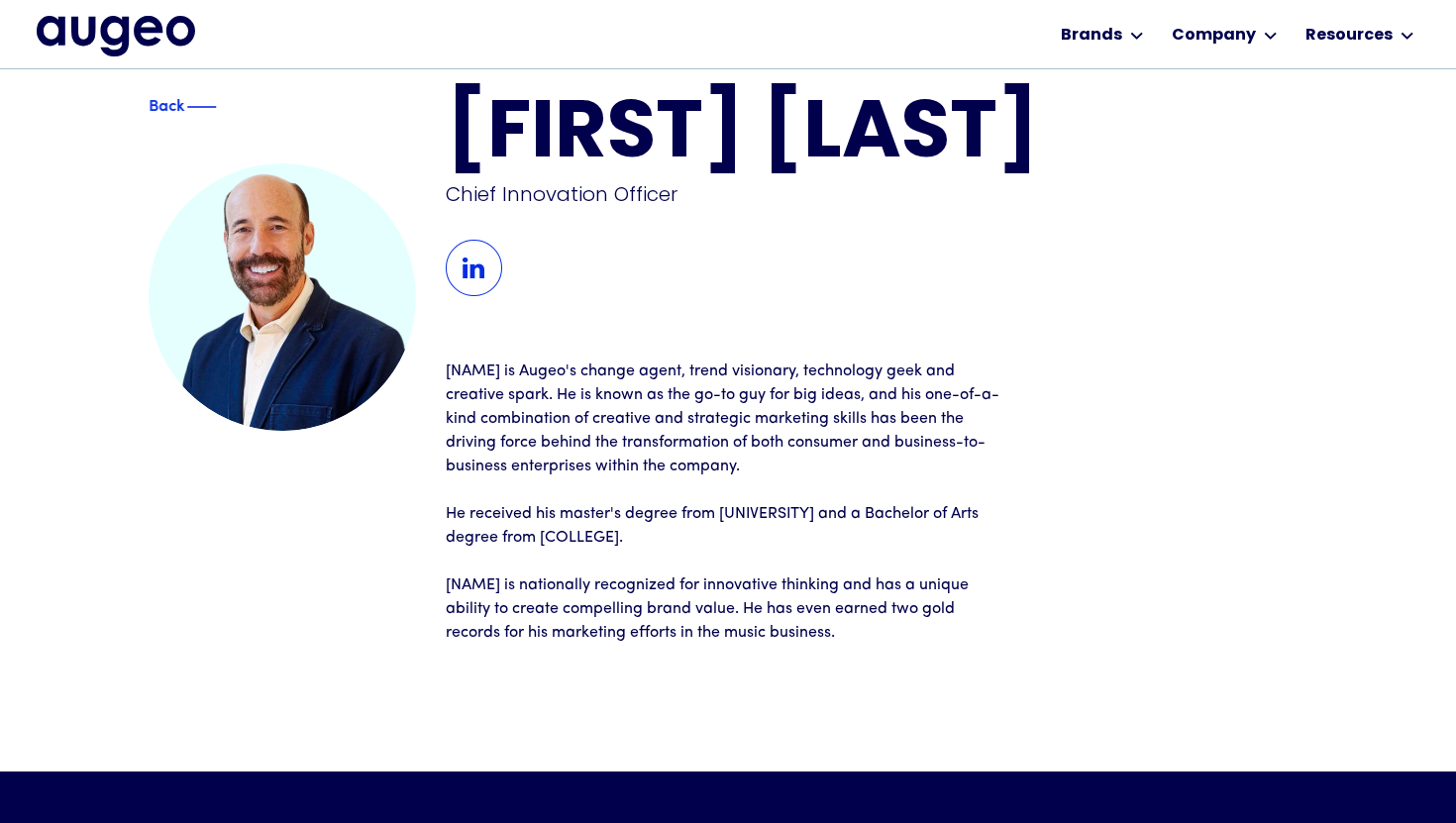 click on "Back" at bounding box center (166, 104) 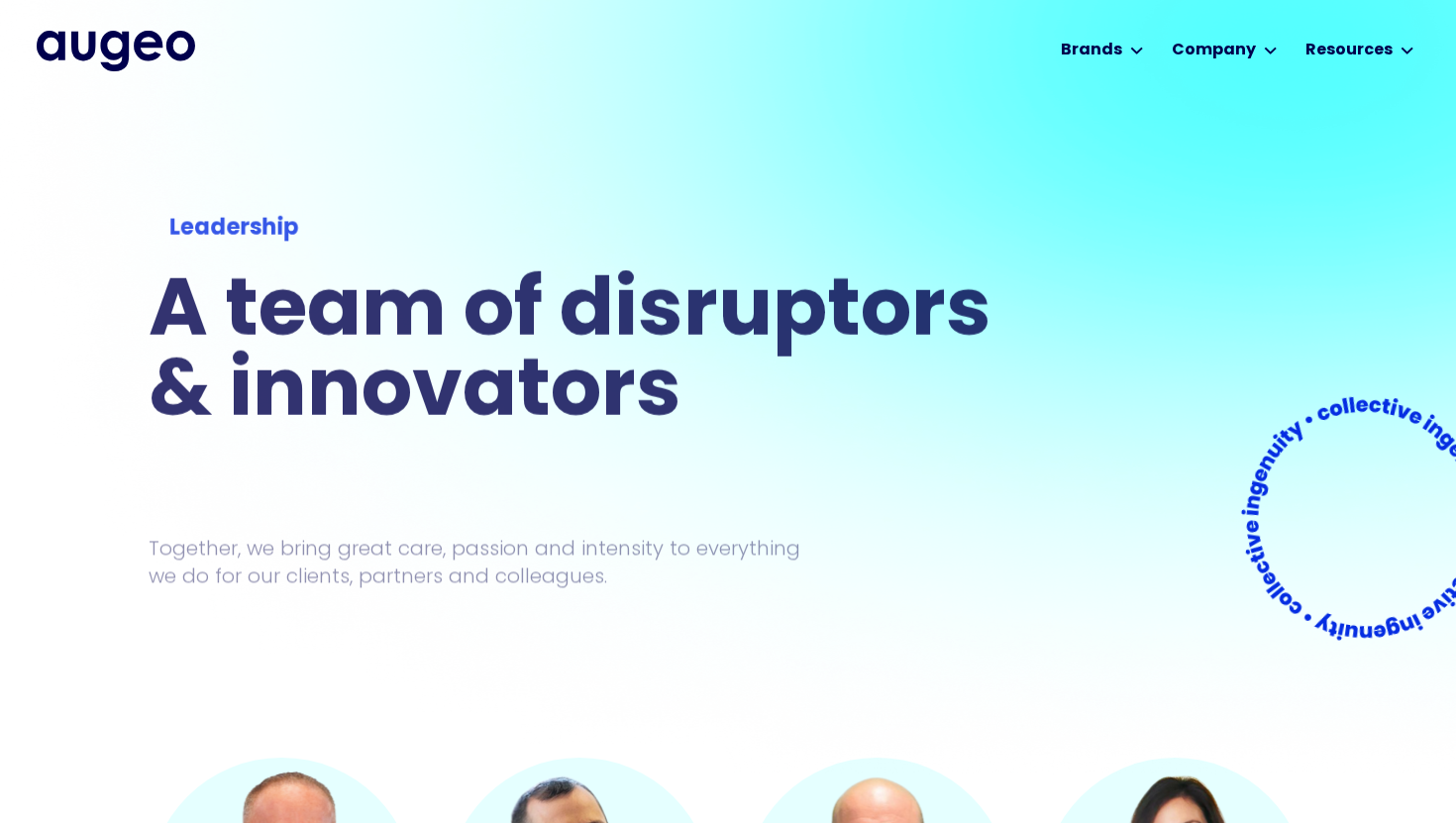 scroll, scrollTop: 0, scrollLeft: 0, axis: both 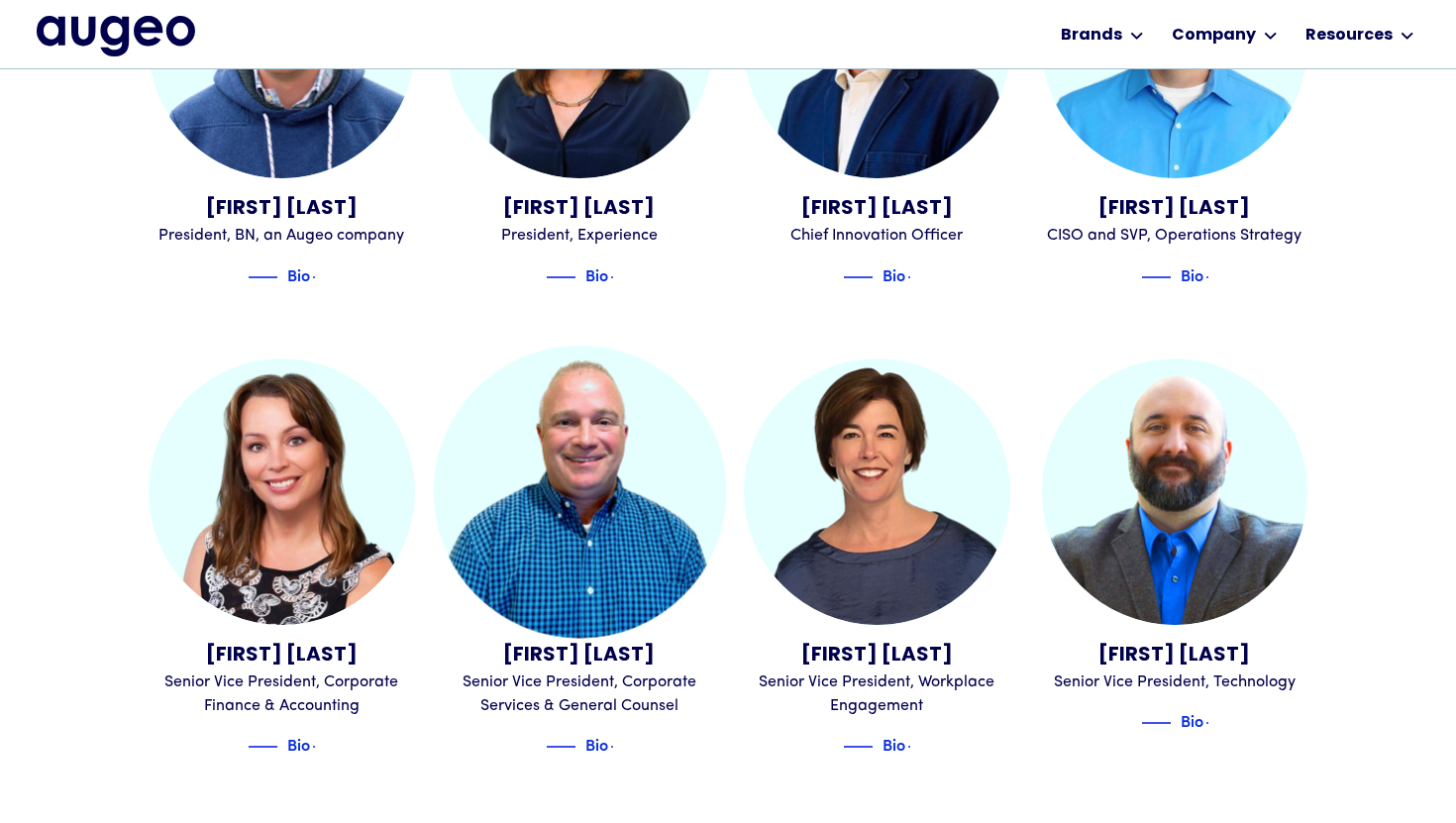 click at bounding box center (578, 491) 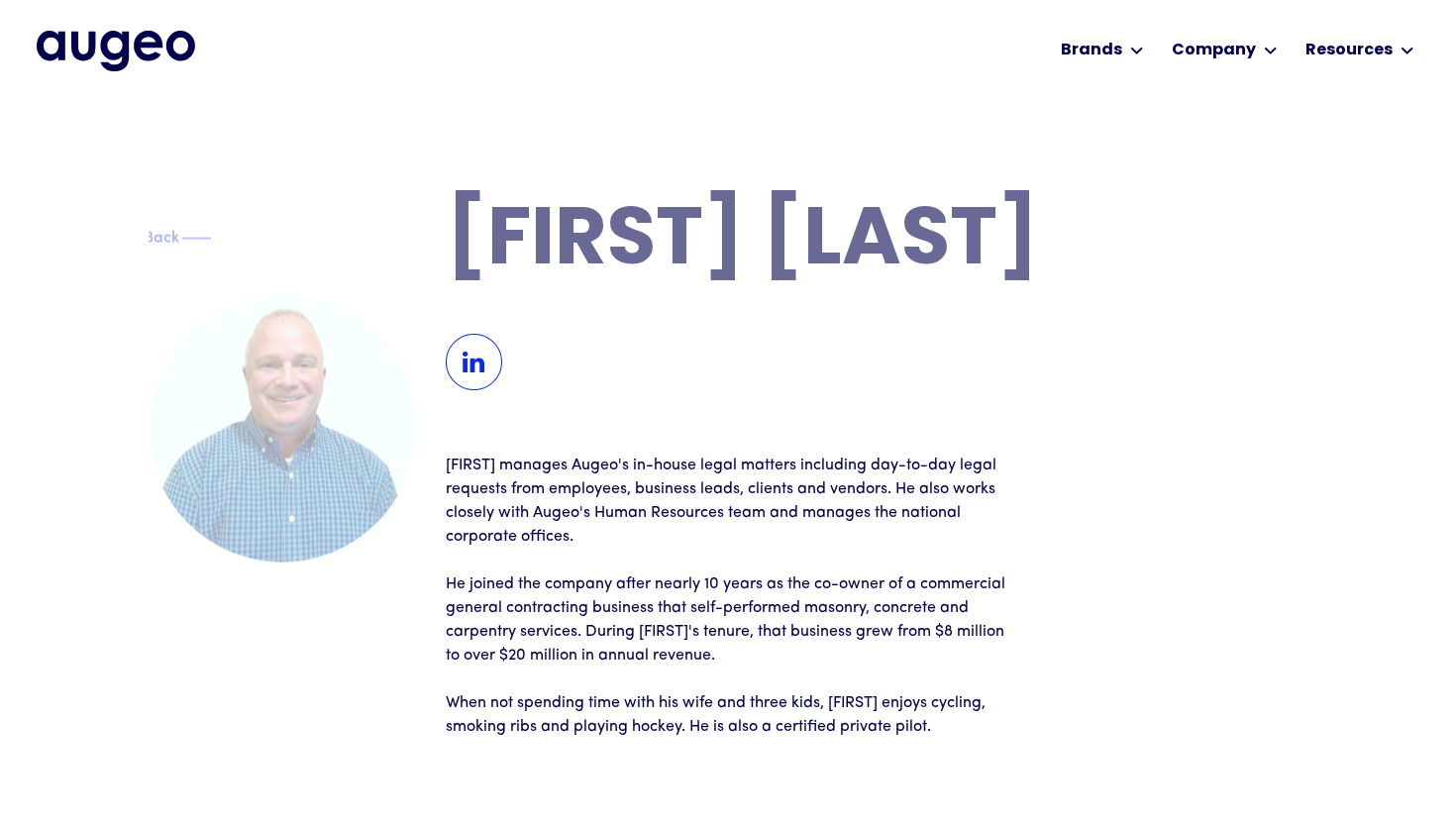 scroll, scrollTop: 0, scrollLeft: 0, axis: both 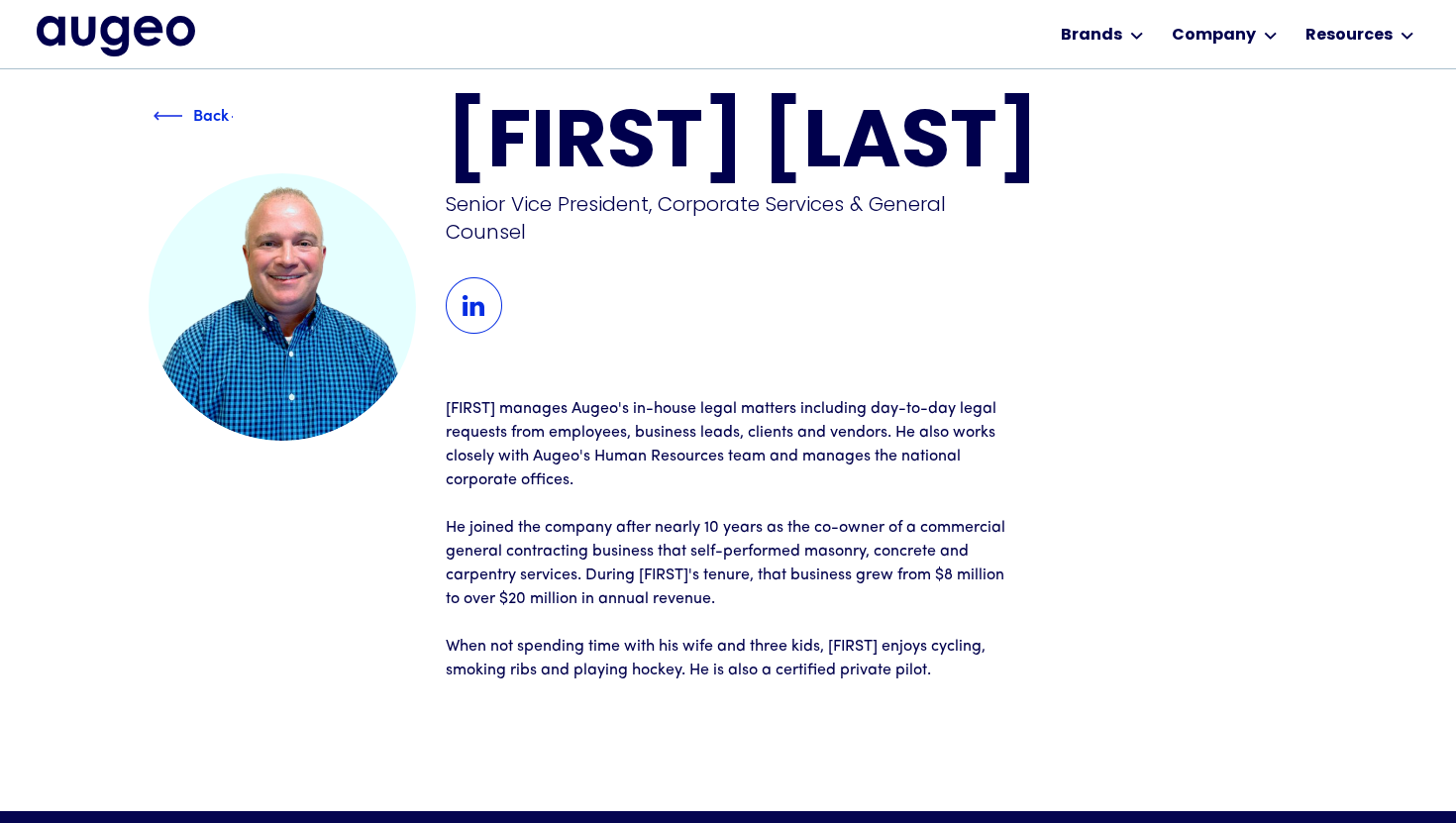 click at bounding box center [168, 116] 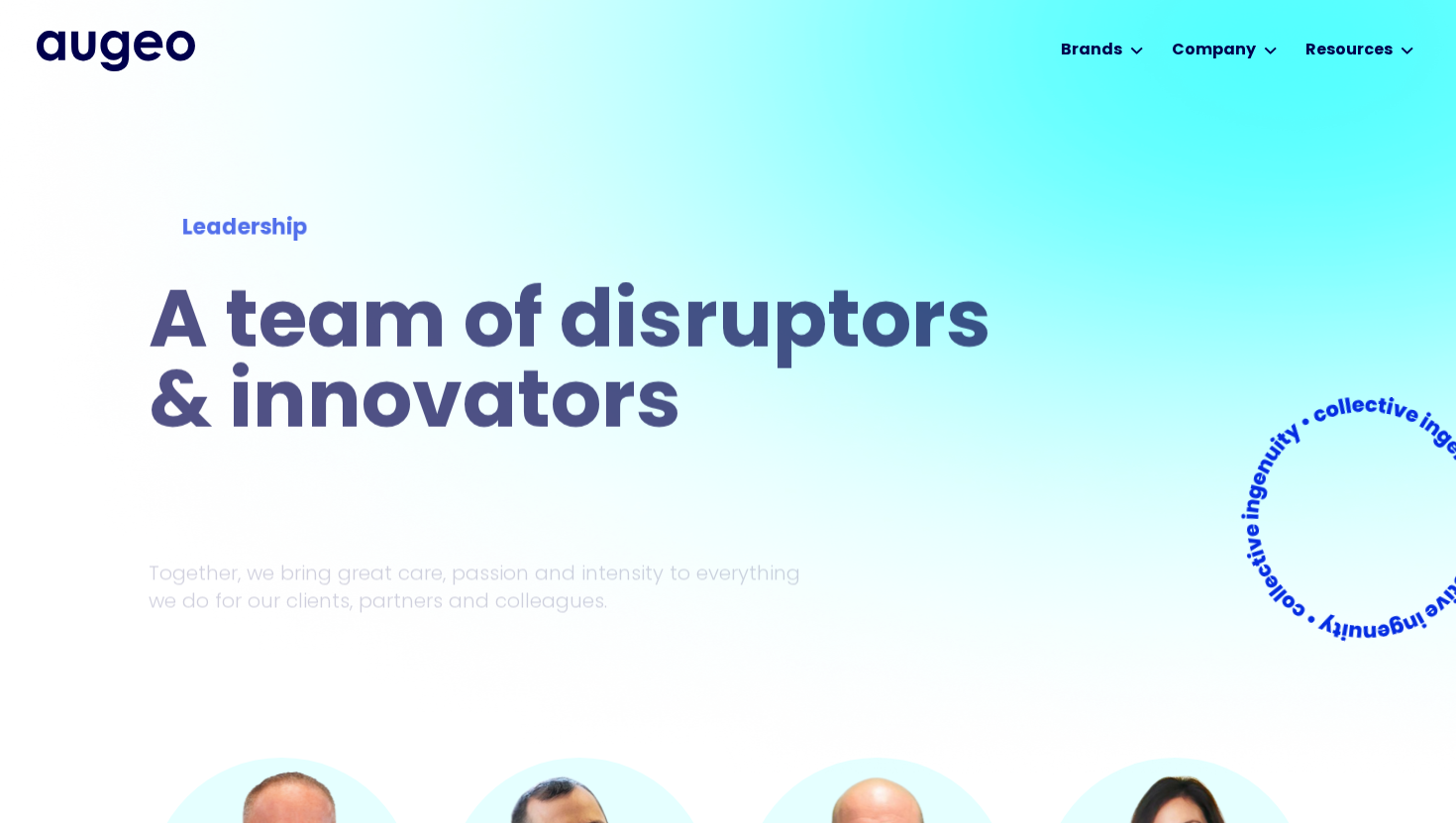 scroll, scrollTop: 0, scrollLeft: 0, axis: both 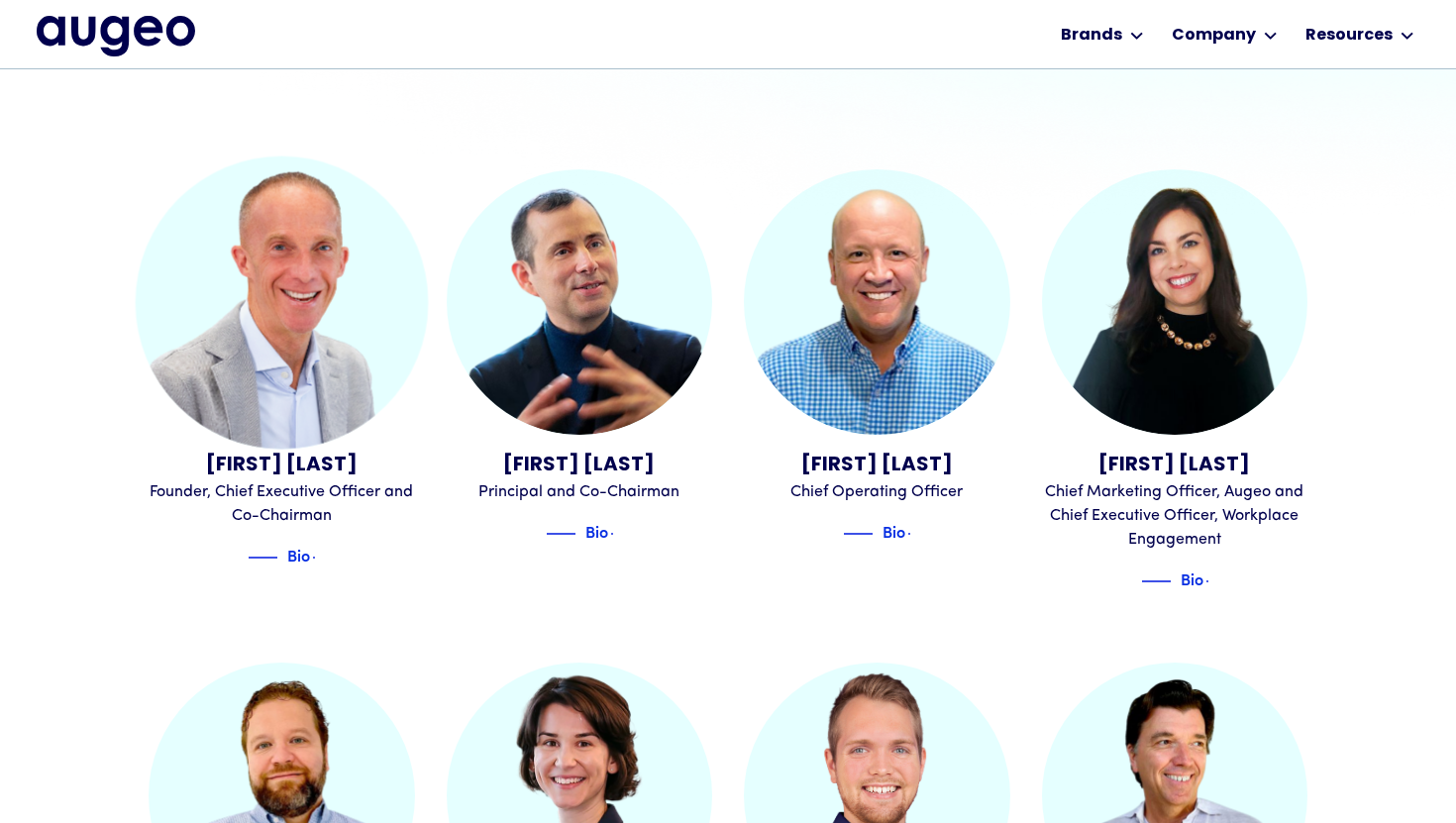 click at bounding box center [281, 301] 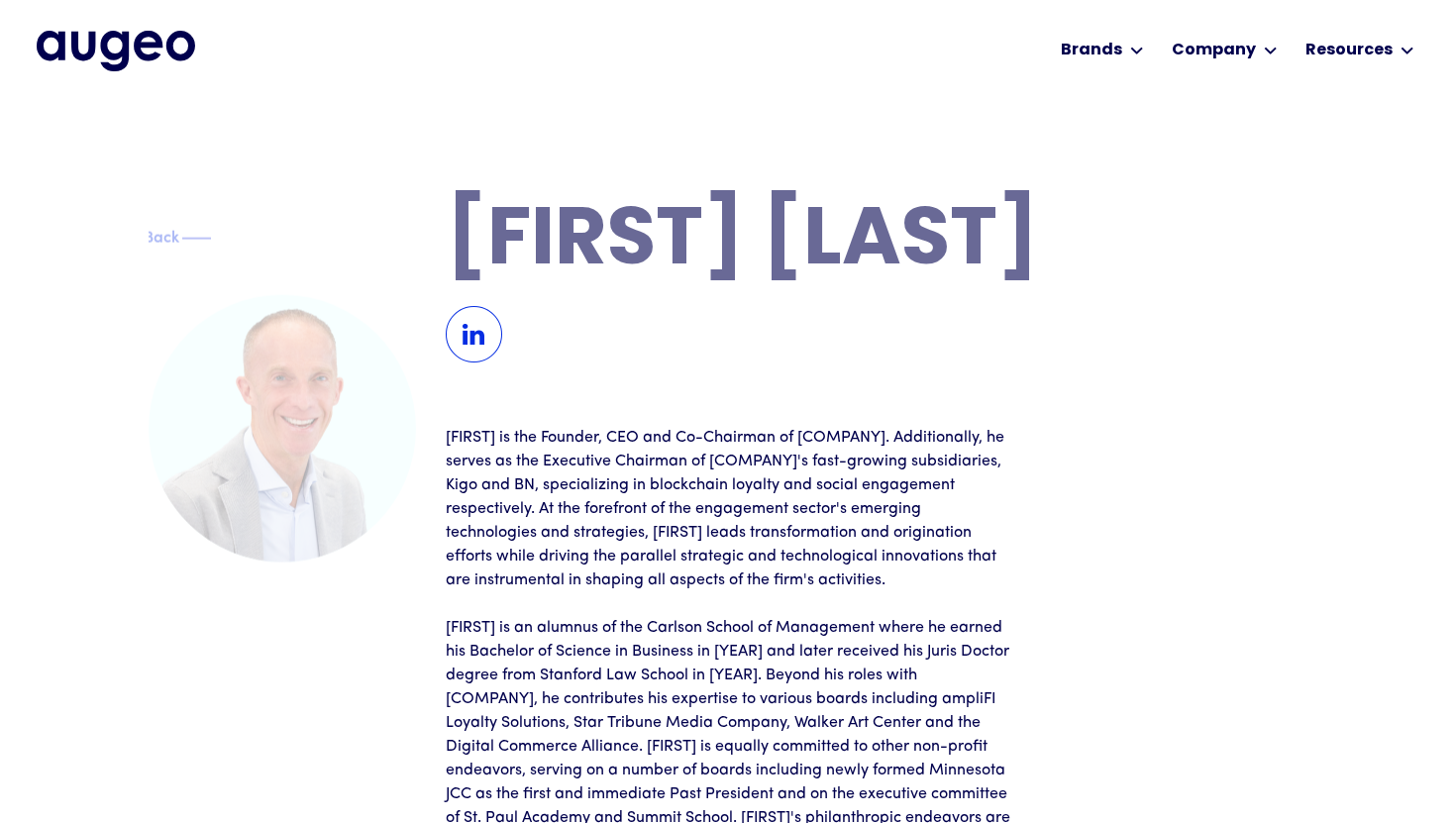 scroll, scrollTop: 0, scrollLeft: 0, axis: both 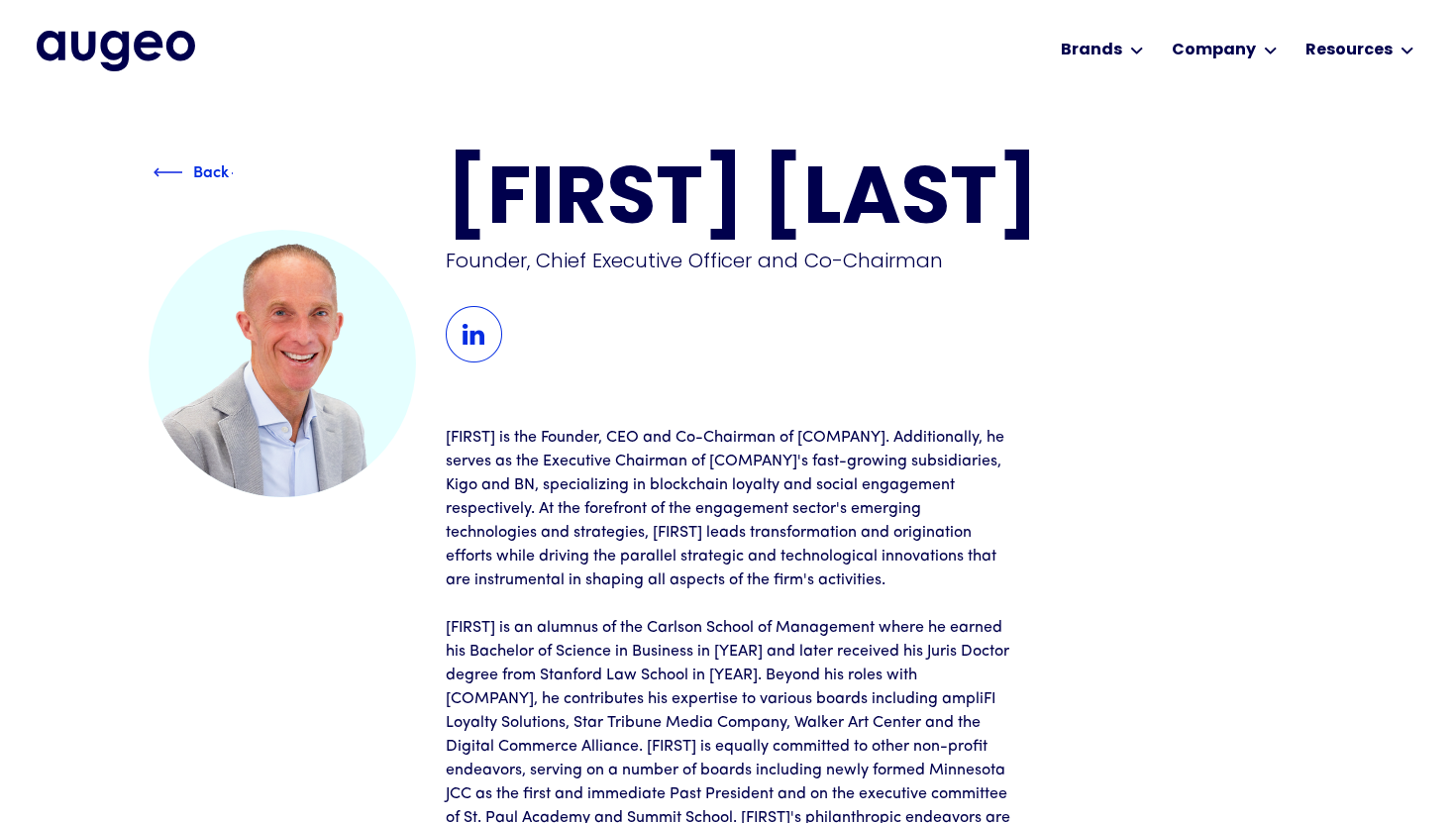 click at bounding box center (168, 172) 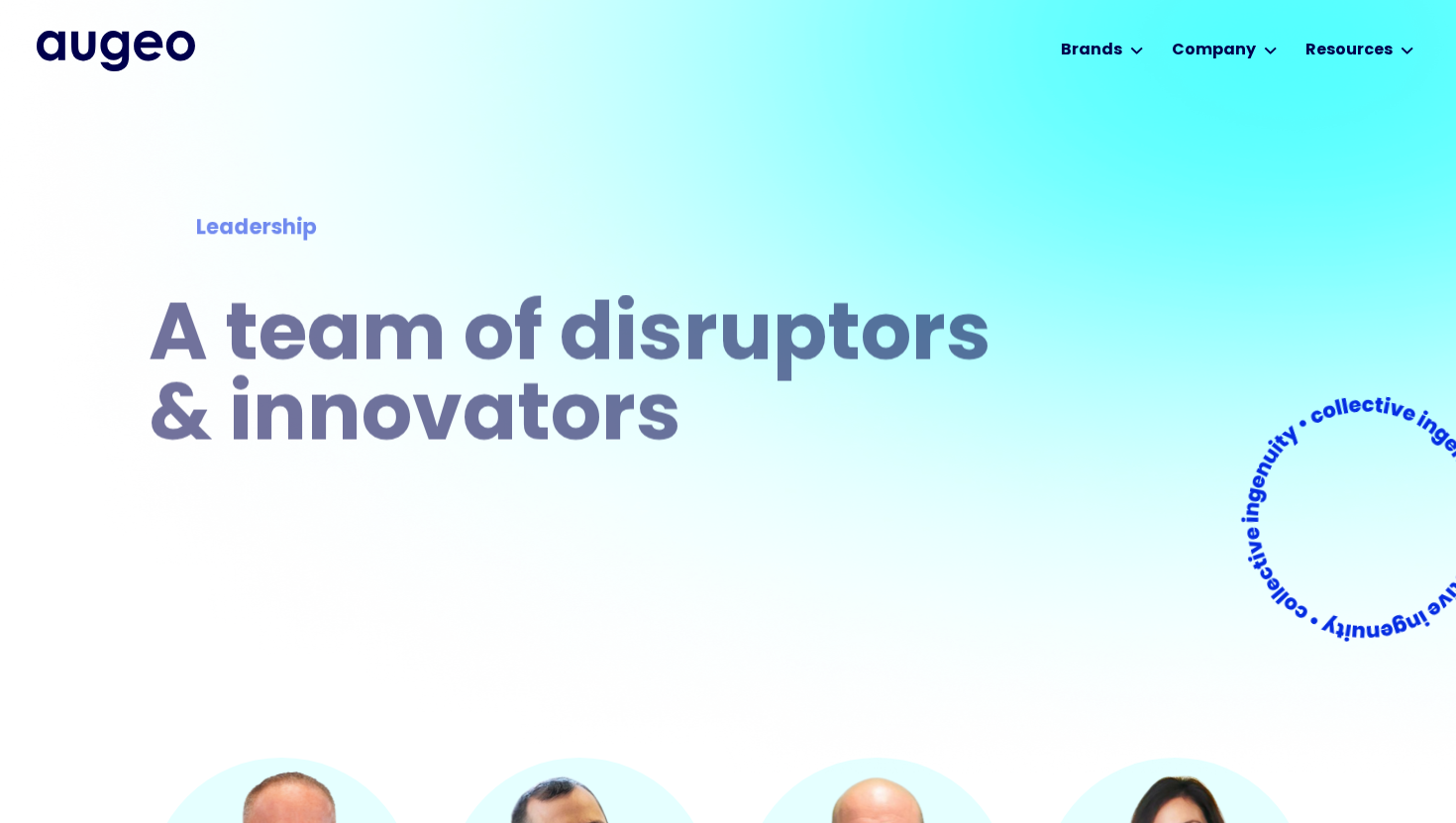 scroll, scrollTop: 0, scrollLeft: 0, axis: both 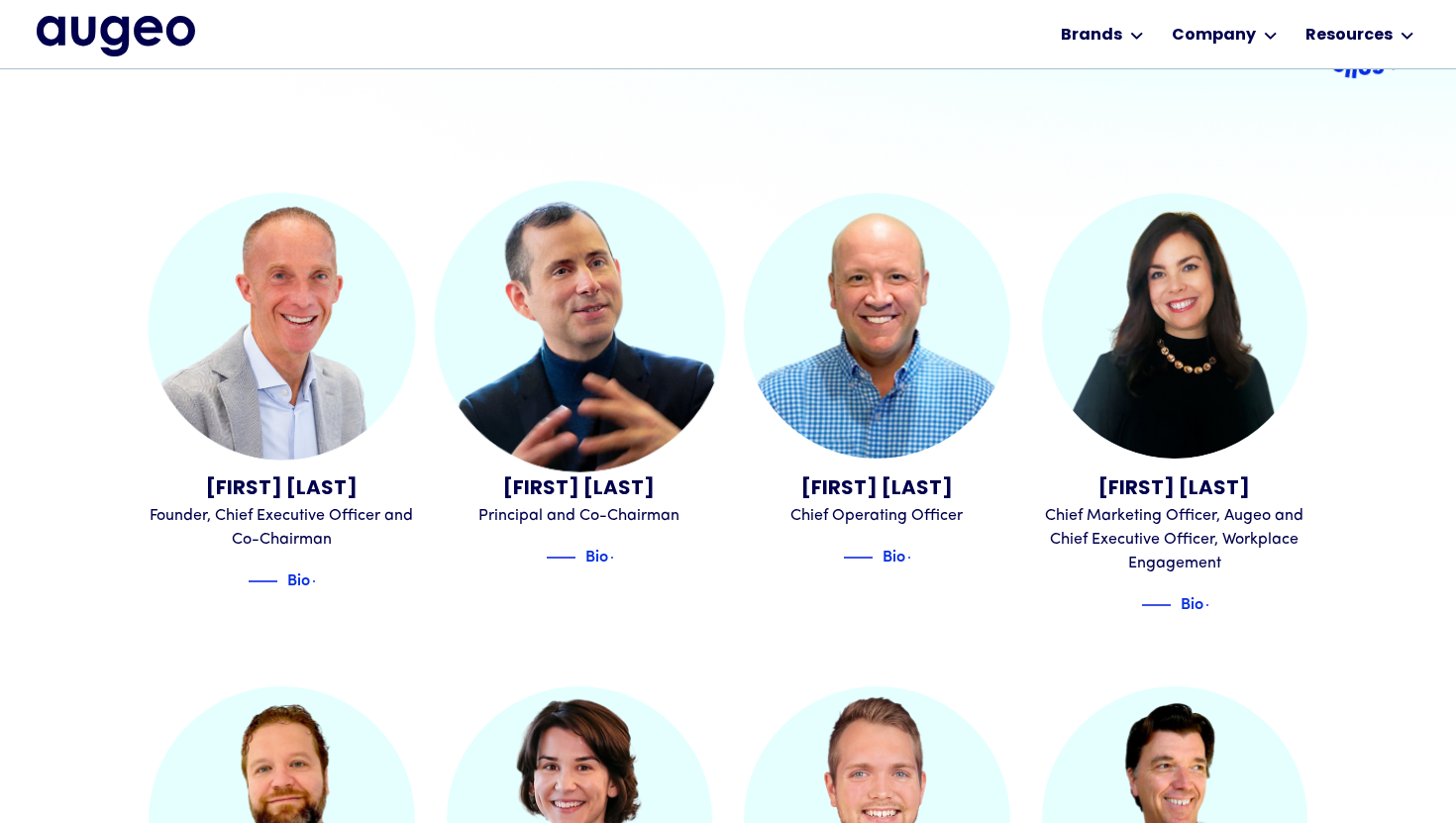 click at bounding box center [579, 326] 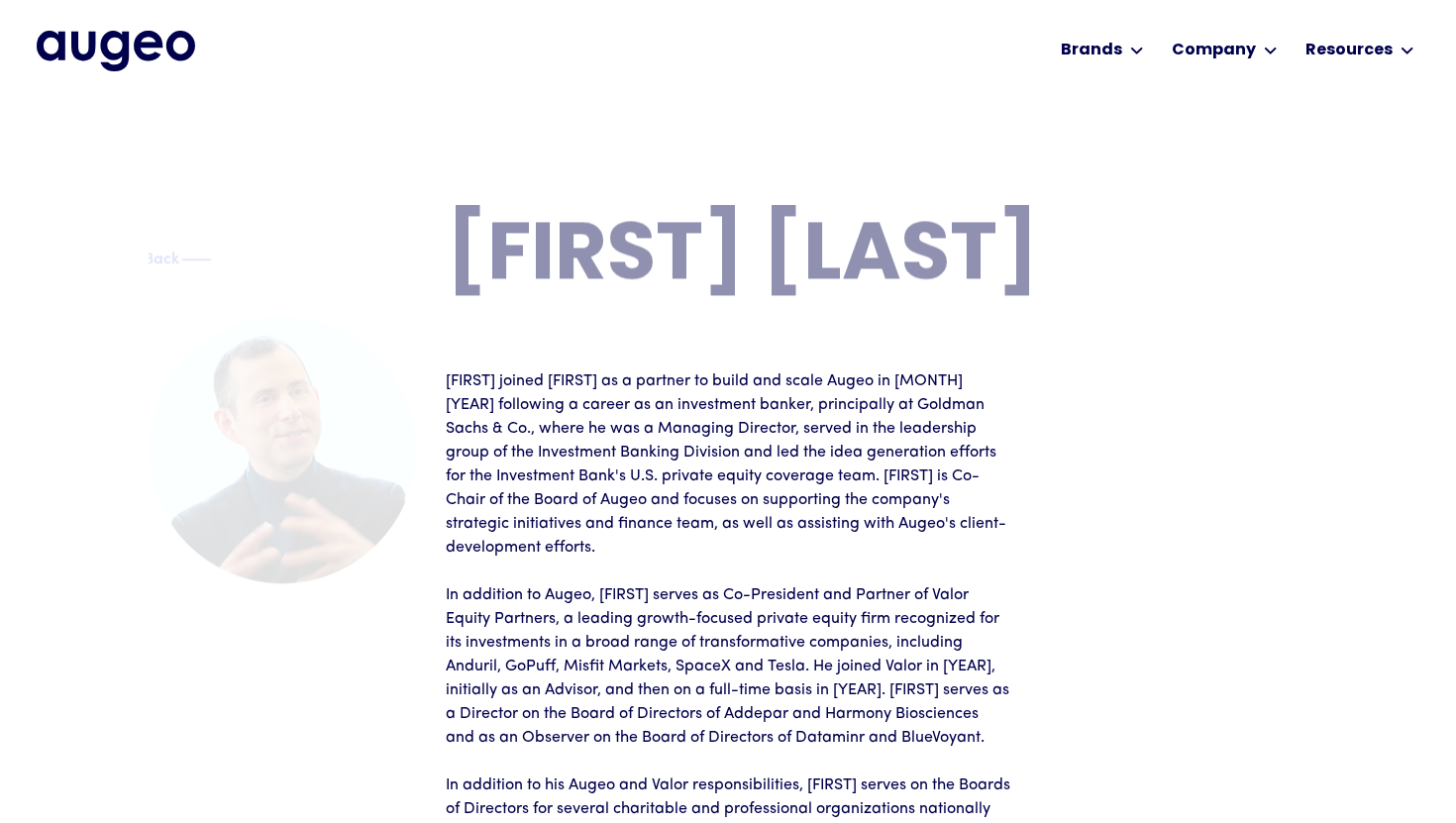 scroll, scrollTop: 0, scrollLeft: 0, axis: both 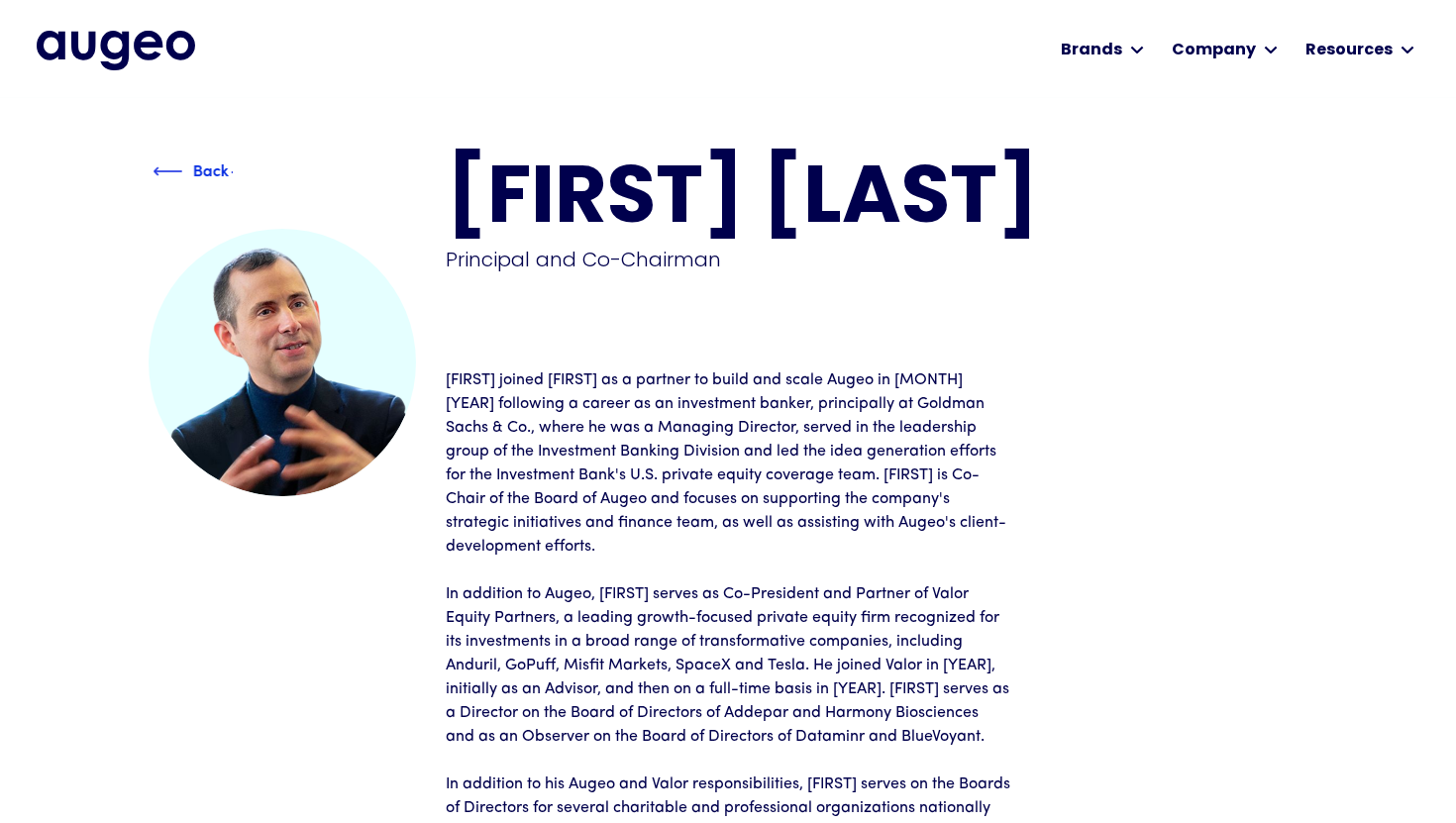 click on "Back" at bounding box center (212, 172) 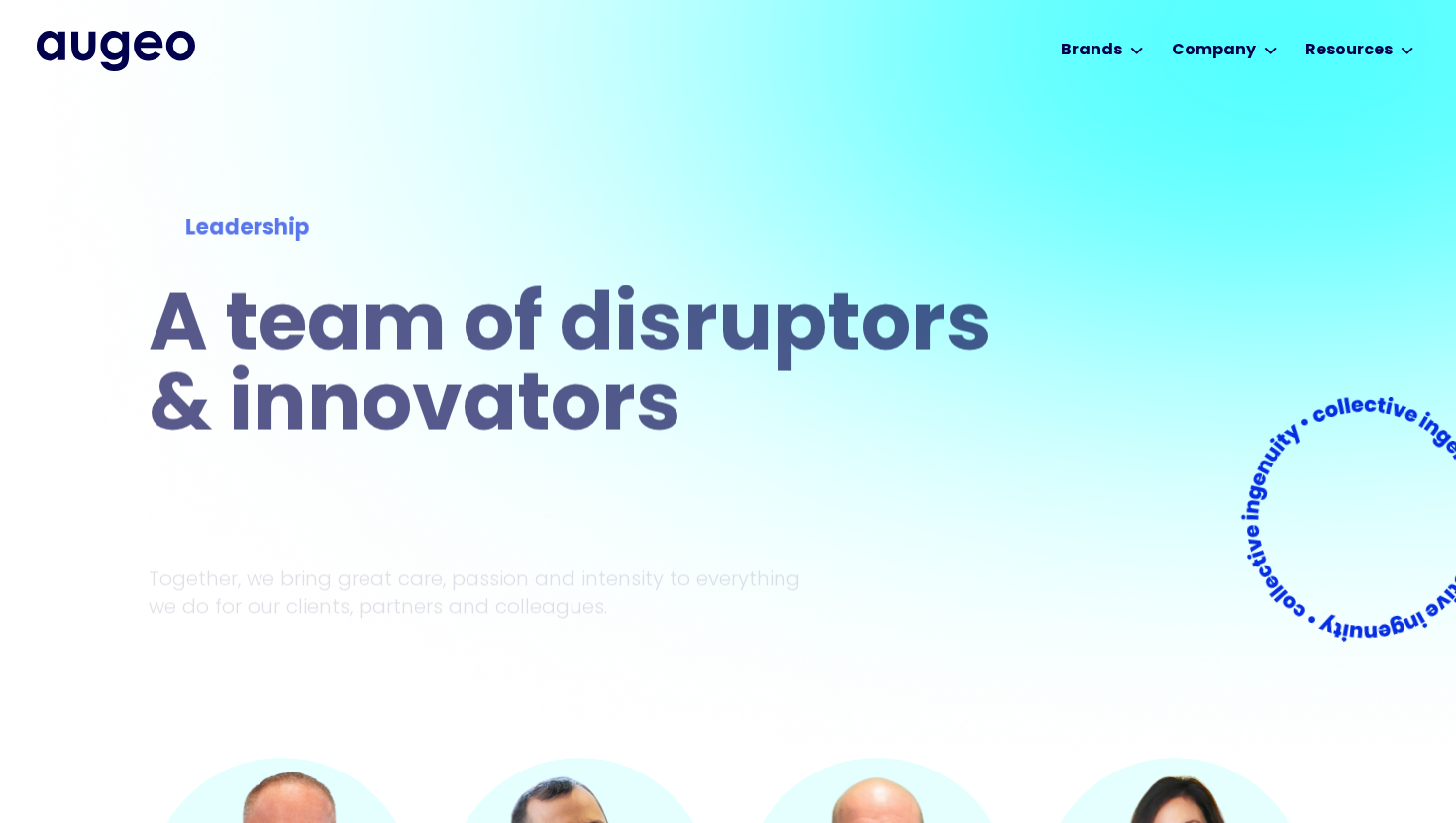 scroll, scrollTop: 0, scrollLeft: 0, axis: both 